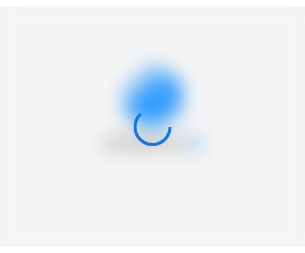 scroll, scrollTop: 0, scrollLeft: 0, axis: both 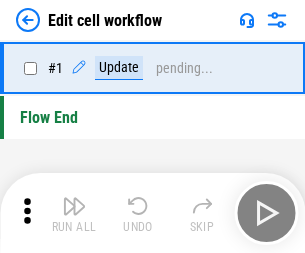 click at bounding box center [74, 206] 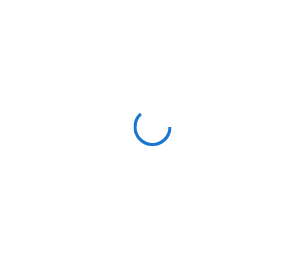 scroll, scrollTop: 0, scrollLeft: 0, axis: both 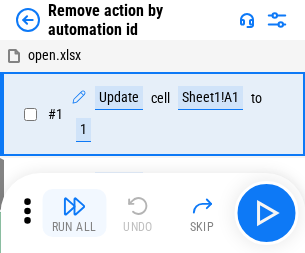 click at bounding box center (74, 206) 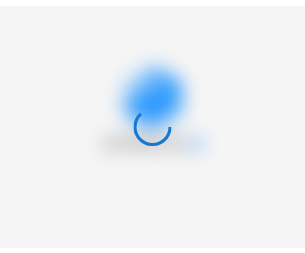 scroll, scrollTop: 0, scrollLeft: 0, axis: both 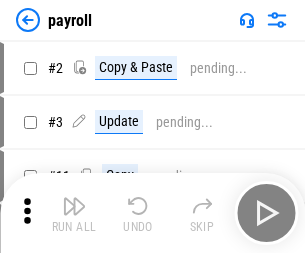 click at bounding box center [74, 206] 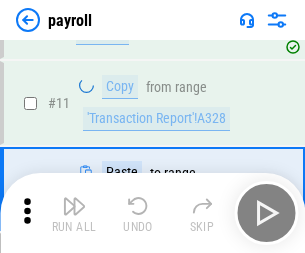 scroll, scrollTop: 247, scrollLeft: 0, axis: vertical 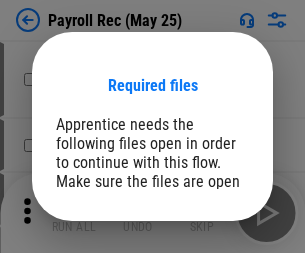 click on "Open" at bounding box center [209, 287] 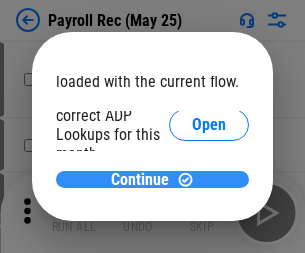 click on "Continue" at bounding box center (140, 180) 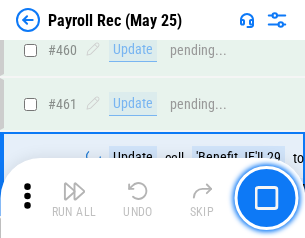 scroll, scrollTop: 10658, scrollLeft: 0, axis: vertical 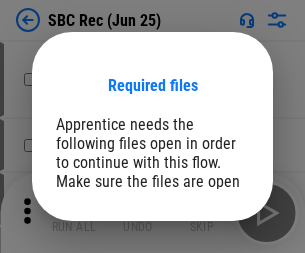 click on "Open" at bounding box center (209, 287) 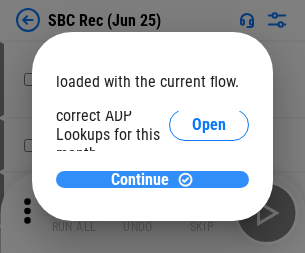 click on "Continue" at bounding box center (140, 180) 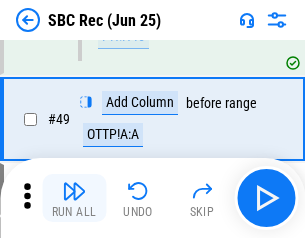 click at bounding box center [74, 191] 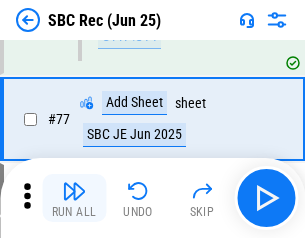 click at bounding box center [74, 191] 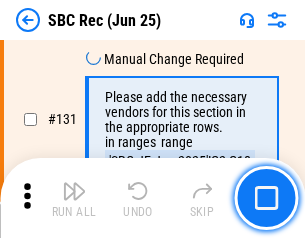 scroll, scrollTop: 3964, scrollLeft: 0, axis: vertical 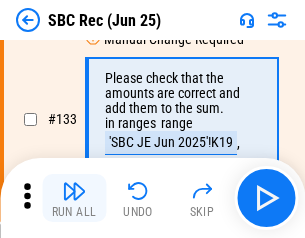 click at bounding box center (74, 191) 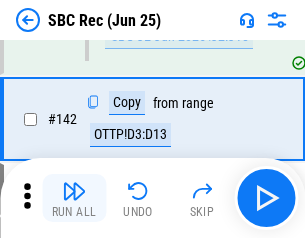 click at bounding box center [74, 191] 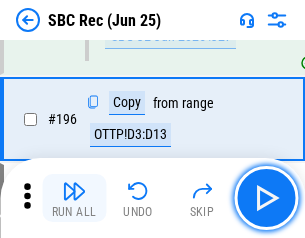 click at bounding box center [74, 191] 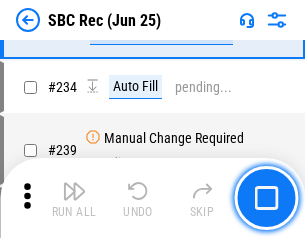 scroll, scrollTop: 6410, scrollLeft: 0, axis: vertical 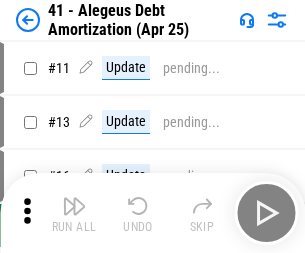 click at bounding box center [74, 206] 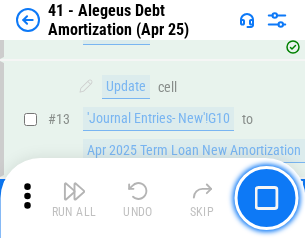 scroll, scrollTop: 247, scrollLeft: 0, axis: vertical 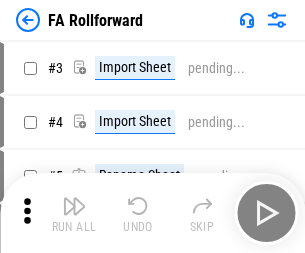 click at bounding box center (74, 206) 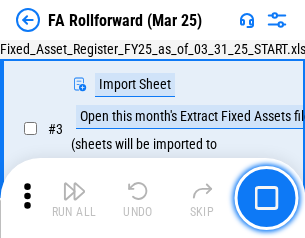 scroll, scrollTop: 184, scrollLeft: 0, axis: vertical 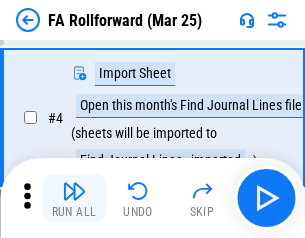 click at bounding box center (74, 191) 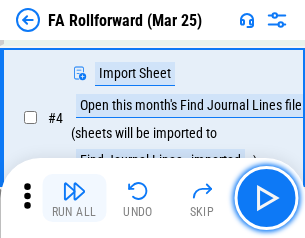 scroll, scrollTop: 313, scrollLeft: 0, axis: vertical 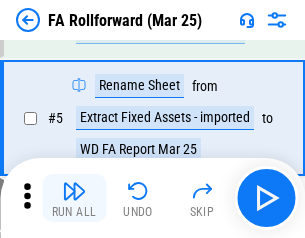 click at bounding box center (74, 191) 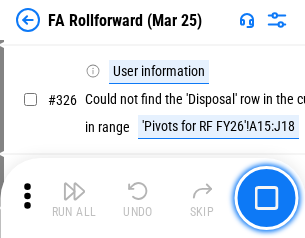 scroll, scrollTop: 9517, scrollLeft: 0, axis: vertical 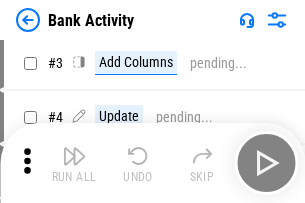 click at bounding box center [74, 156] 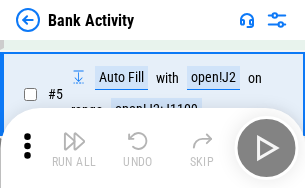 scroll, scrollTop: 106, scrollLeft: 0, axis: vertical 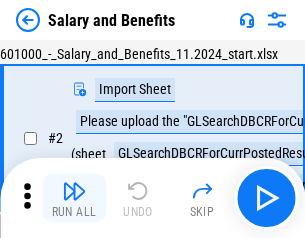 click at bounding box center (74, 191) 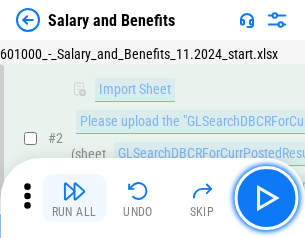 scroll, scrollTop: 145, scrollLeft: 0, axis: vertical 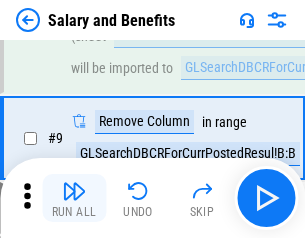 click at bounding box center (74, 191) 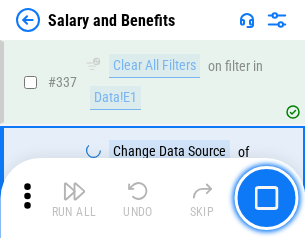 scroll, scrollTop: 9364, scrollLeft: 0, axis: vertical 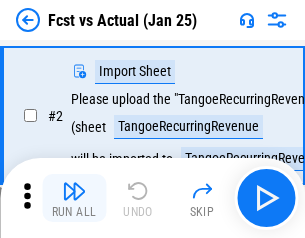 click at bounding box center [74, 191] 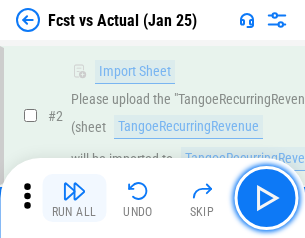 scroll, scrollTop: 187, scrollLeft: 0, axis: vertical 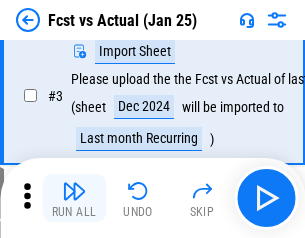 click at bounding box center [74, 191] 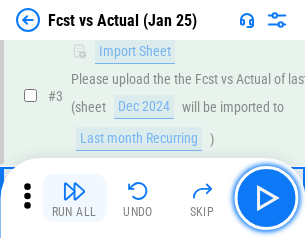 scroll, scrollTop: 300, scrollLeft: 0, axis: vertical 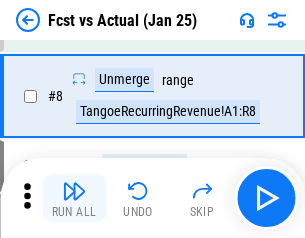 click at bounding box center [74, 191] 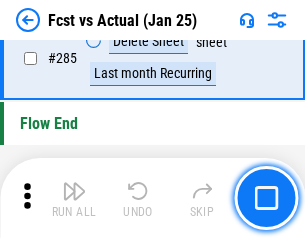 scroll, scrollTop: 9465, scrollLeft: 0, axis: vertical 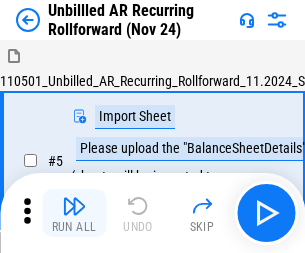 click at bounding box center (74, 206) 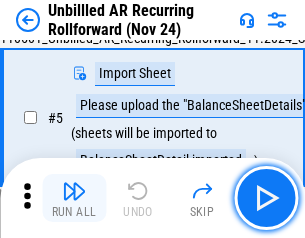 scroll, scrollTop: 188, scrollLeft: 0, axis: vertical 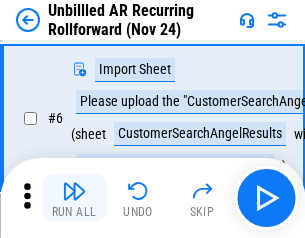 click at bounding box center [74, 191] 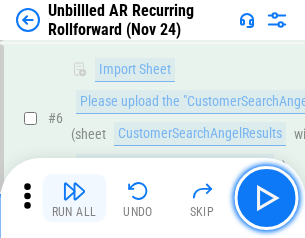 scroll, scrollTop: 322, scrollLeft: 0, axis: vertical 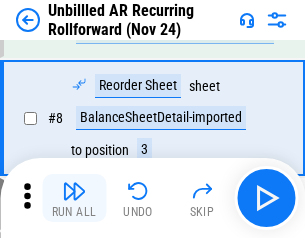 click at bounding box center [74, 191] 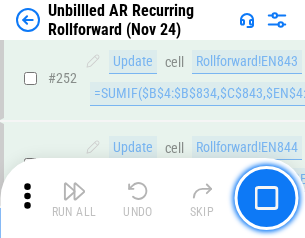 scroll, scrollTop: 6793, scrollLeft: 0, axis: vertical 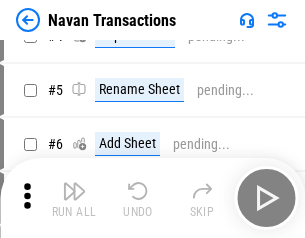 click at bounding box center (74, 191) 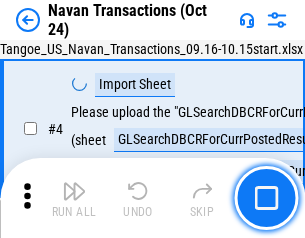 scroll, scrollTop: 168, scrollLeft: 0, axis: vertical 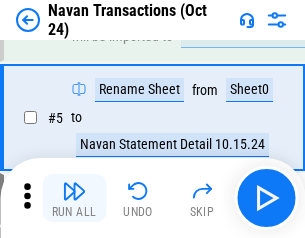click at bounding box center (74, 191) 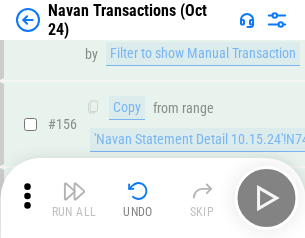 scroll, scrollTop: 6484, scrollLeft: 0, axis: vertical 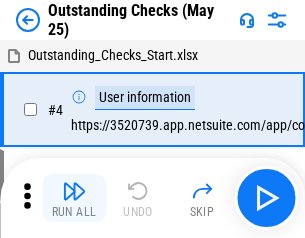 click at bounding box center (74, 191) 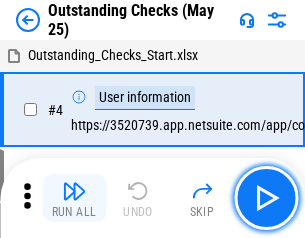 scroll, scrollTop: 209, scrollLeft: 0, axis: vertical 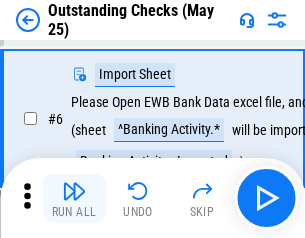 click at bounding box center [74, 191] 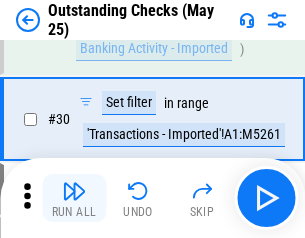 click at bounding box center (74, 191) 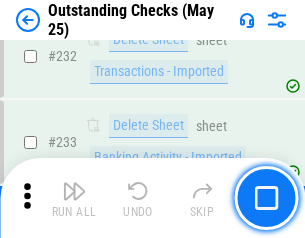 scroll, scrollTop: 6027, scrollLeft: 0, axis: vertical 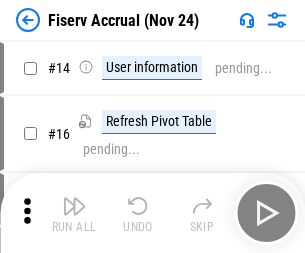click at bounding box center [74, 206] 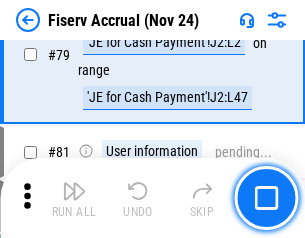 scroll, scrollTop: 2605, scrollLeft: 0, axis: vertical 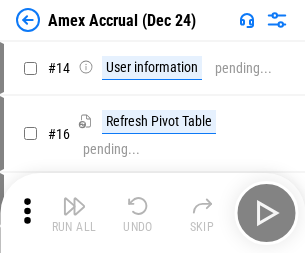 click at bounding box center (74, 206) 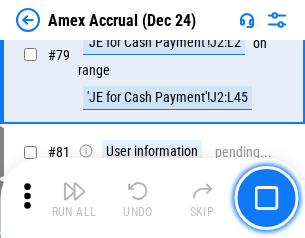 scroll, scrollTop: 2550, scrollLeft: 0, axis: vertical 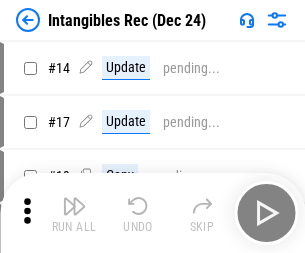 click at bounding box center (74, 206) 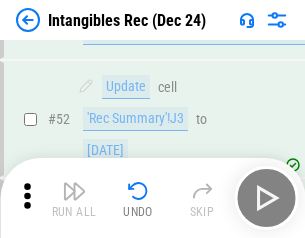 scroll, scrollTop: 779, scrollLeft: 0, axis: vertical 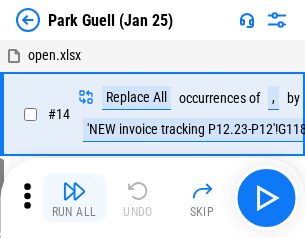 click at bounding box center [74, 191] 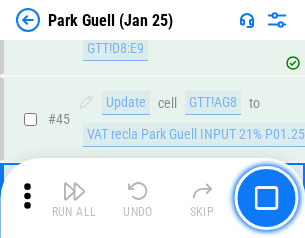 scroll, scrollTop: 2501, scrollLeft: 0, axis: vertical 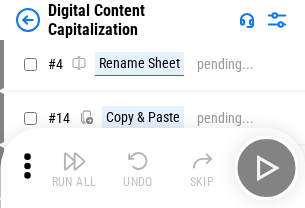 click at bounding box center (74, 161) 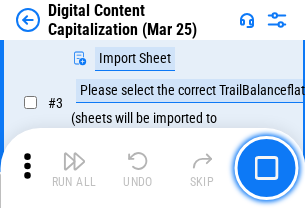 scroll, scrollTop: 187, scrollLeft: 0, axis: vertical 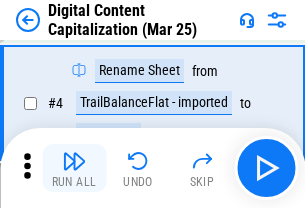 click at bounding box center [74, 161] 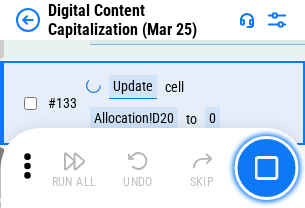 scroll, scrollTop: 2121, scrollLeft: 0, axis: vertical 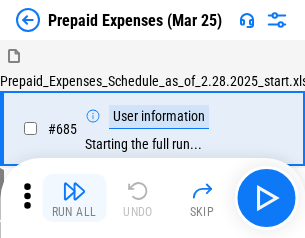 click at bounding box center (74, 191) 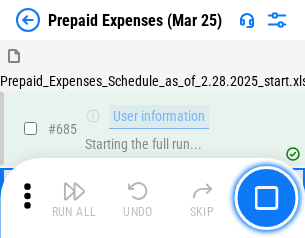 scroll, scrollTop: 4993, scrollLeft: 0, axis: vertical 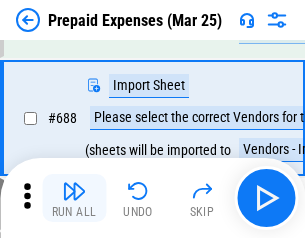 click at bounding box center [74, 191] 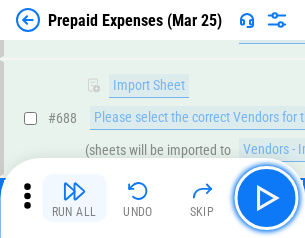 scroll, scrollTop: 5095, scrollLeft: 0, axis: vertical 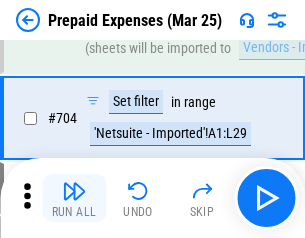 click at bounding box center [74, 191] 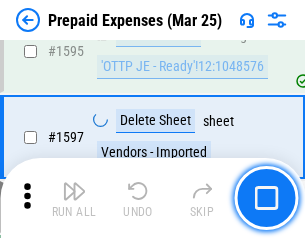 scroll, scrollTop: 18897, scrollLeft: 0, axis: vertical 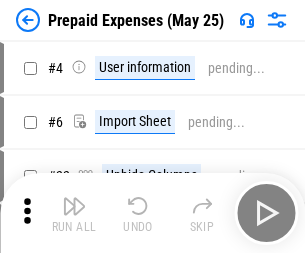 click at bounding box center (74, 206) 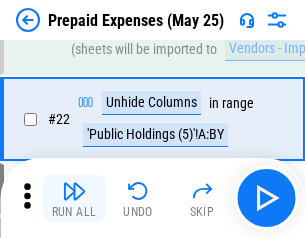 click at bounding box center (74, 191) 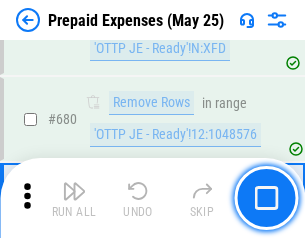 scroll, scrollTop: 6734, scrollLeft: 0, axis: vertical 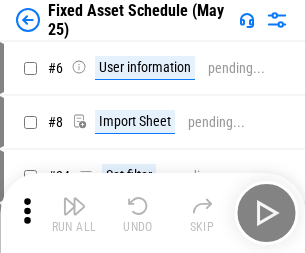 click at bounding box center [74, 206] 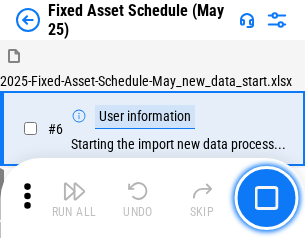 scroll, scrollTop: 210, scrollLeft: 0, axis: vertical 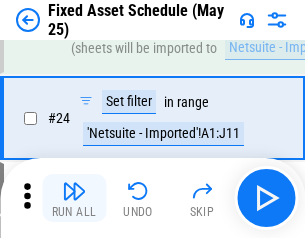 click at bounding box center [74, 191] 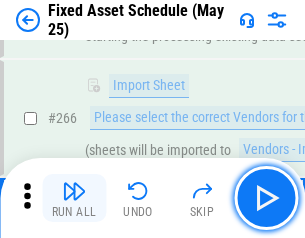 scroll, scrollTop: 6430, scrollLeft: 0, axis: vertical 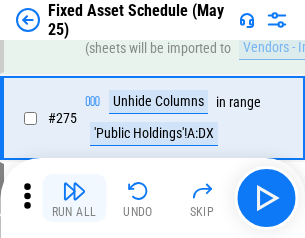 click at bounding box center (74, 191) 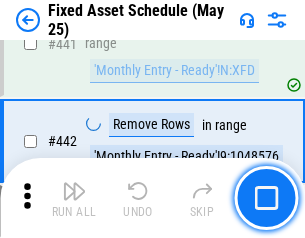 scroll, scrollTop: 8848, scrollLeft: 0, axis: vertical 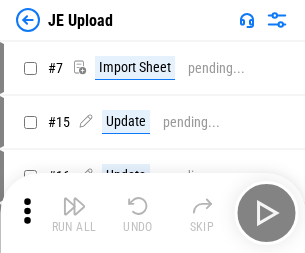 click at bounding box center (74, 206) 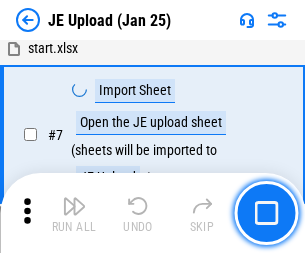 scroll, scrollTop: 145, scrollLeft: 0, axis: vertical 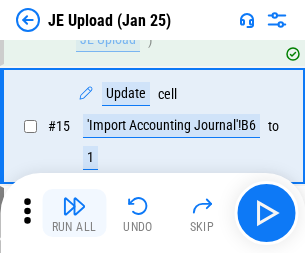 click at bounding box center [74, 206] 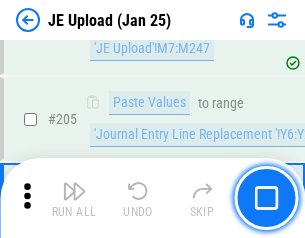 scroll, scrollTop: 4826, scrollLeft: 0, axis: vertical 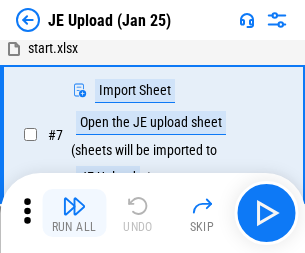 click at bounding box center [74, 206] 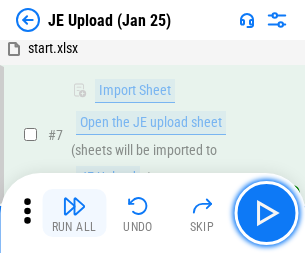 scroll, scrollTop: 145, scrollLeft: 0, axis: vertical 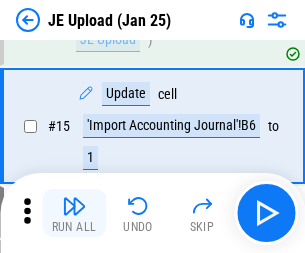 click at bounding box center (74, 206) 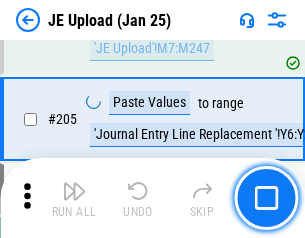 scroll, scrollTop: 4826, scrollLeft: 0, axis: vertical 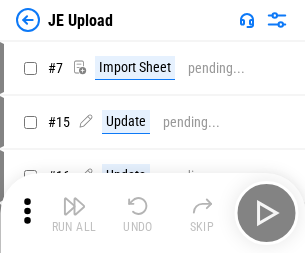 click at bounding box center [74, 206] 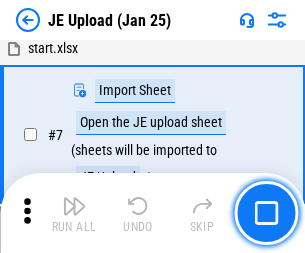 scroll, scrollTop: 145, scrollLeft: 0, axis: vertical 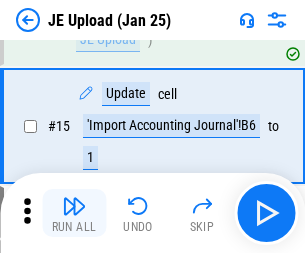 click at bounding box center (74, 206) 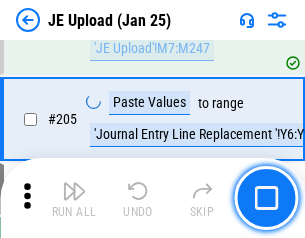 scroll, scrollTop: 4826, scrollLeft: 0, axis: vertical 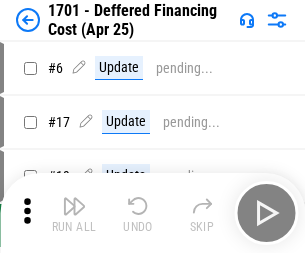 click at bounding box center (74, 206) 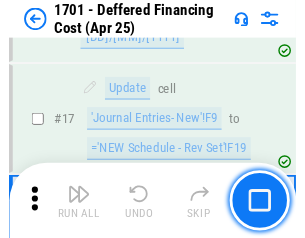scroll, scrollTop: 247, scrollLeft: 0, axis: vertical 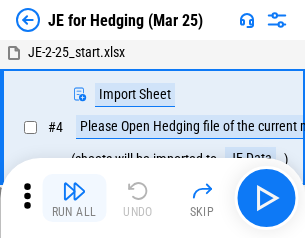 click at bounding box center (74, 191) 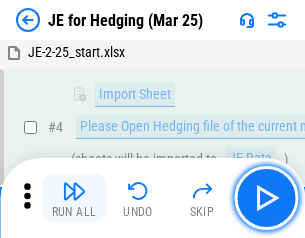 scroll, scrollTop: 113, scrollLeft: 0, axis: vertical 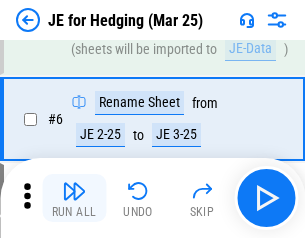 click at bounding box center (74, 191) 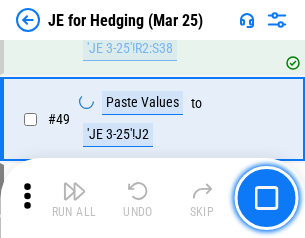 scroll, scrollTop: 1295, scrollLeft: 0, axis: vertical 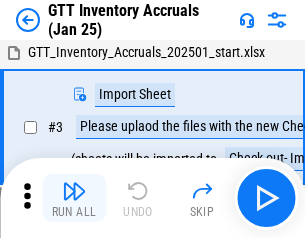 click at bounding box center (74, 191) 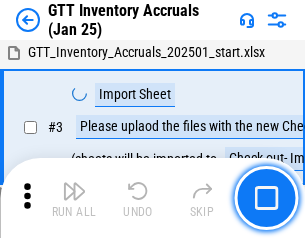 scroll, scrollTop: 129, scrollLeft: 0, axis: vertical 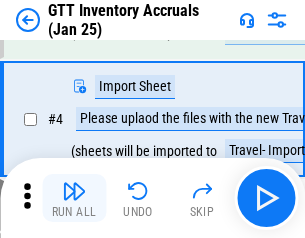 click at bounding box center [74, 191] 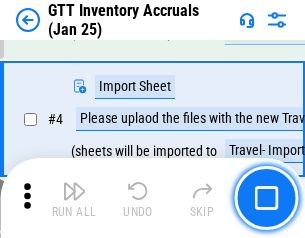 scroll, scrollTop: 231, scrollLeft: 0, axis: vertical 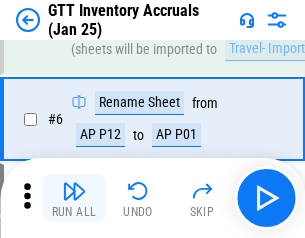 click at bounding box center [74, 191] 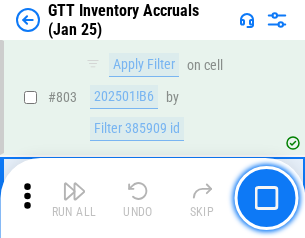 scroll, scrollTop: 15134, scrollLeft: 0, axis: vertical 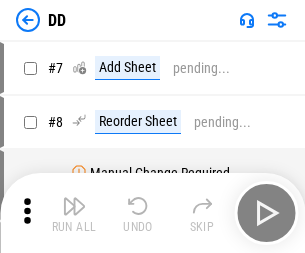 click at bounding box center (74, 206) 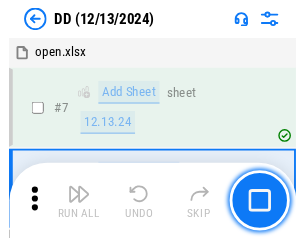 scroll, scrollTop: 201, scrollLeft: 0, axis: vertical 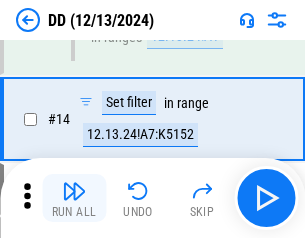click at bounding box center (74, 191) 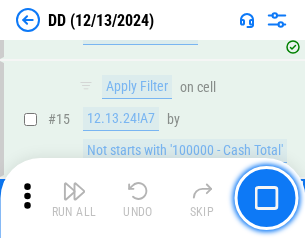 scroll, scrollTop: 521, scrollLeft: 0, axis: vertical 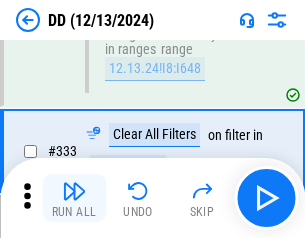 click at bounding box center (74, 191) 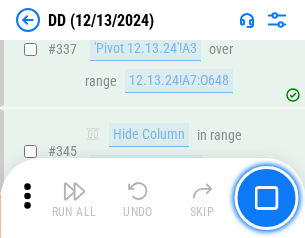 scroll, scrollTop: 9296, scrollLeft: 0, axis: vertical 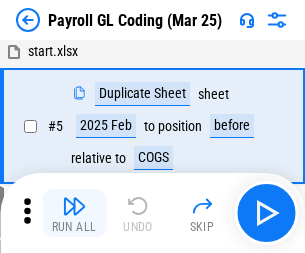 click at bounding box center (74, 206) 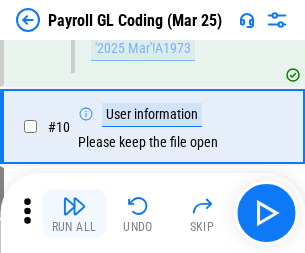 click at bounding box center (74, 206) 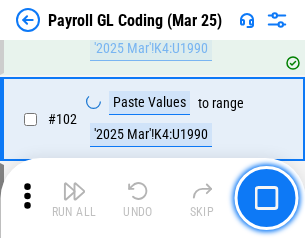 scroll, scrollTop: 4684, scrollLeft: 0, axis: vertical 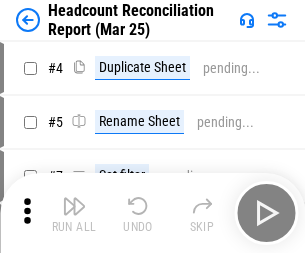 click at bounding box center (74, 206) 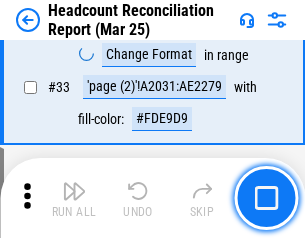 scroll, scrollTop: 1834, scrollLeft: 0, axis: vertical 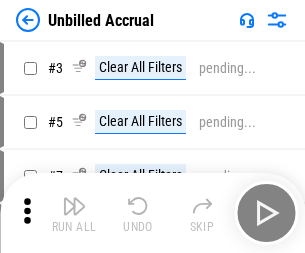 click at bounding box center [74, 206] 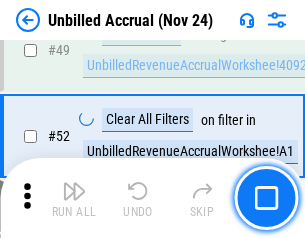 scroll, scrollTop: 1814, scrollLeft: 0, axis: vertical 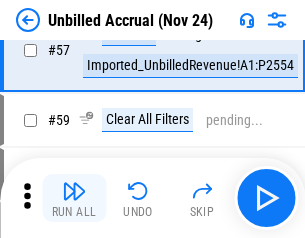 click at bounding box center [74, 191] 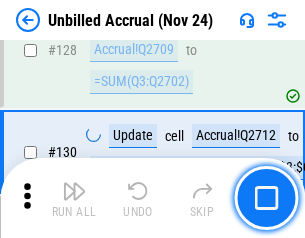 scroll, scrollTop: 5934, scrollLeft: 0, axis: vertical 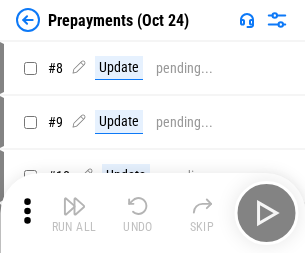 click at bounding box center [74, 206] 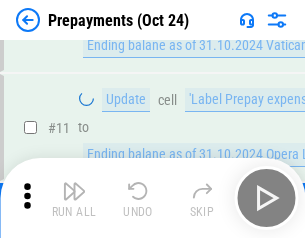 scroll, scrollTop: 125, scrollLeft: 0, axis: vertical 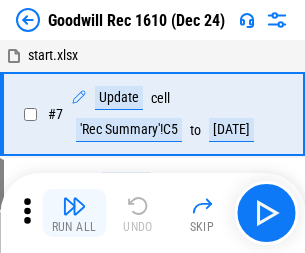 click at bounding box center (74, 206) 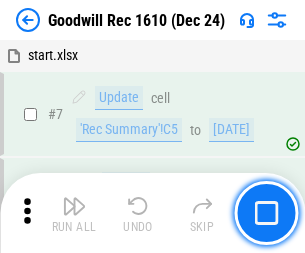 scroll, scrollTop: 342, scrollLeft: 0, axis: vertical 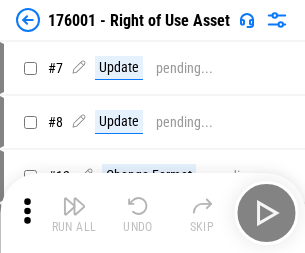 click at bounding box center (74, 206) 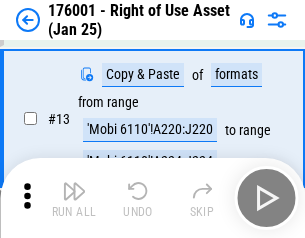 scroll, scrollTop: 129, scrollLeft: 0, axis: vertical 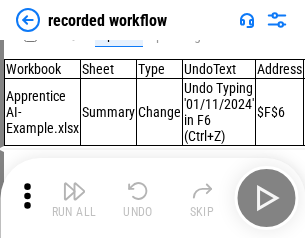 click at bounding box center [74, 191] 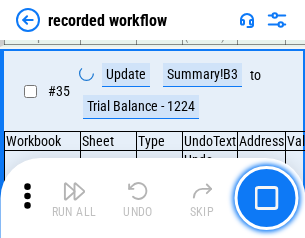 scroll, scrollTop: 6251, scrollLeft: 0, axis: vertical 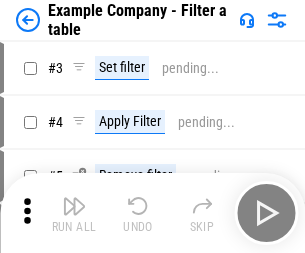 click at bounding box center [74, 206] 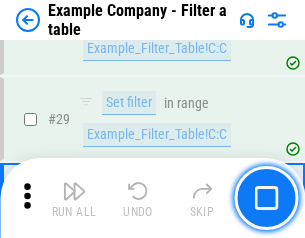 scroll, scrollTop: 1837, scrollLeft: 0, axis: vertical 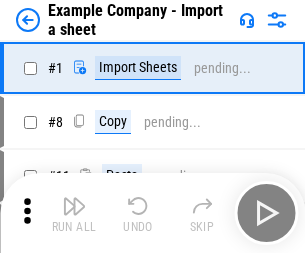 click at bounding box center [74, 206] 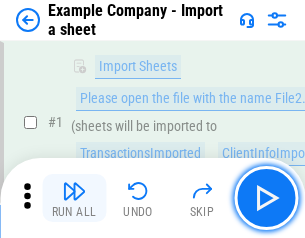 scroll, scrollTop: 168, scrollLeft: 0, axis: vertical 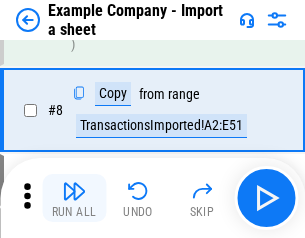 click at bounding box center [74, 191] 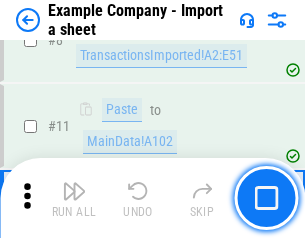 scroll, scrollTop: 426, scrollLeft: 0, axis: vertical 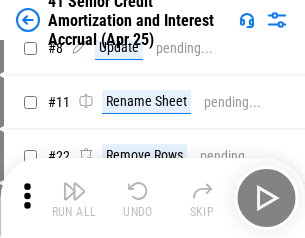 click at bounding box center [74, 191] 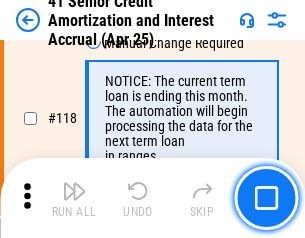 scroll, scrollTop: 1865, scrollLeft: 0, axis: vertical 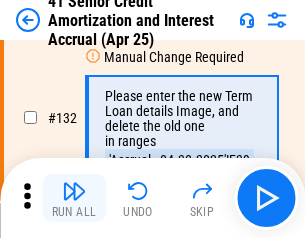 click at bounding box center (74, 191) 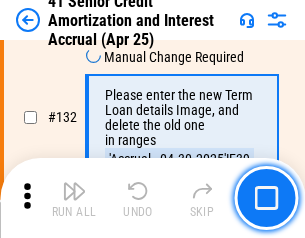 scroll, scrollTop: 2045, scrollLeft: 0, axis: vertical 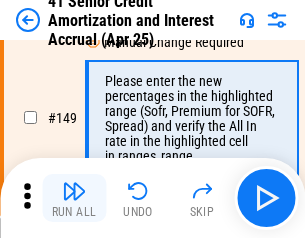 click at bounding box center (74, 191) 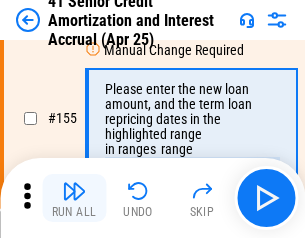 click at bounding box center [74, 191] 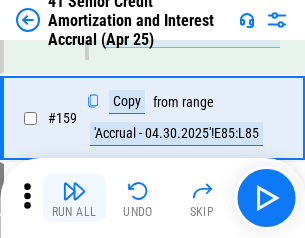 click at bounding box center [74, 191] 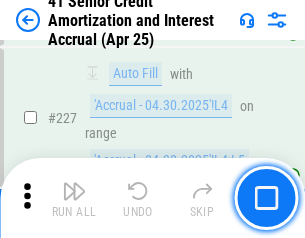 scroll, scrollTop: 4404, scrollLeft: 0, axis: vertical 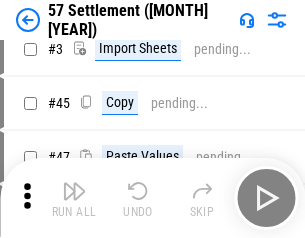 click at bounding box center (74, 191) 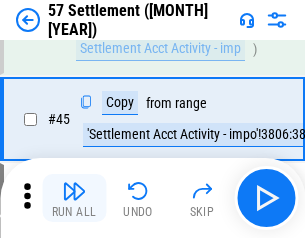 click at bounding box center [74, 191] 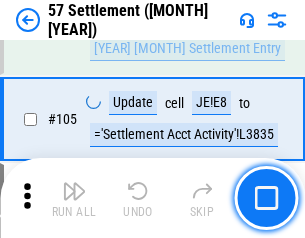 scroll, scrollTop: 1263, scrollLeft: 0, axis: vertical 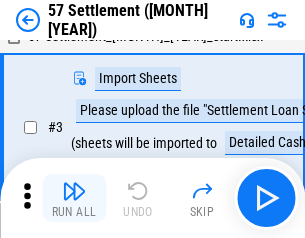 click at bounding box center [74, 191] 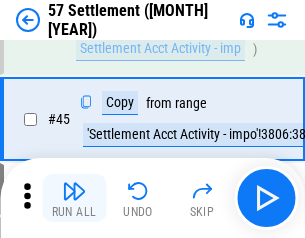 click at bounding box center [74, 191] 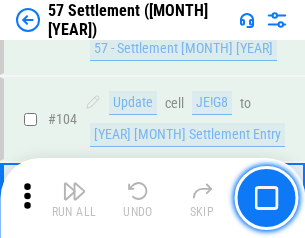 scroll, scrollTop: 1263, scrollLeft: 0, axis: vertical 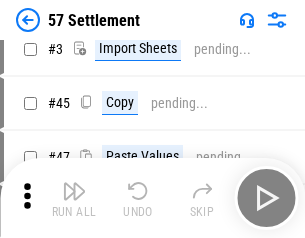 click at bounding box center [74, 191] 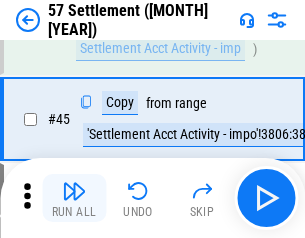 click at bounding box center (74, 191) 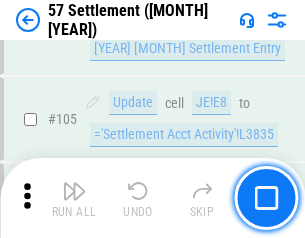scroll, scrollTop: 1263, scrollLeft: 0, axis: vertical 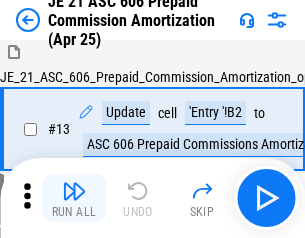 click at bounding box center [74, 191] 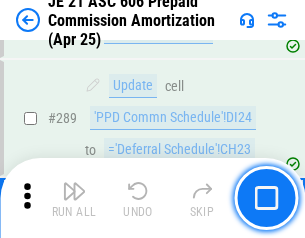 scroll, scrollTop: 3680, scrollLeft: 0, axis: vertical 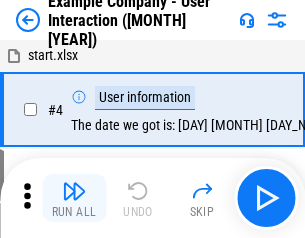 click at bounding box center (74, 191) 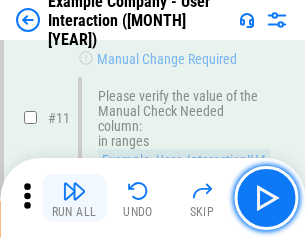 scroll, scrollTop: 433, scrollLeft: 0, axis: vertical 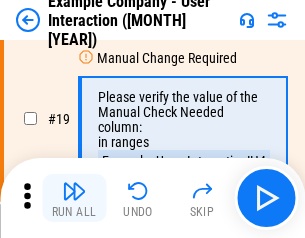 click at bounding box center [74, 191] 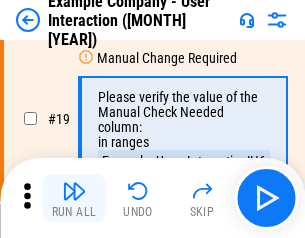 click at bounding box center (74, 191) 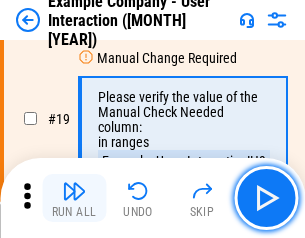 click at bounding box center [74, 191] 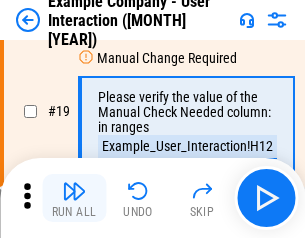 click at bounding box center [74, 191] 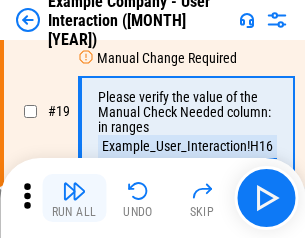 click at bounding box center (74, 191) 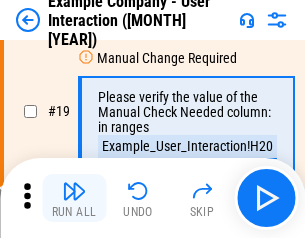click at bounding box center [74, 191] 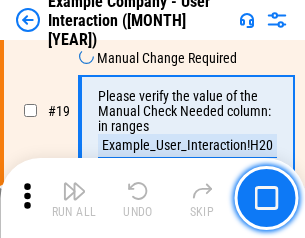 scroll, scrollTop: 537, scrollLeft: 0, axis: vertical 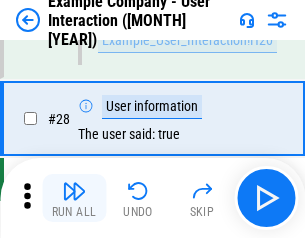 click at bounding box center (74, 191) 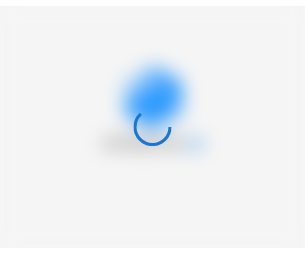 scroll, scrollTop: 0, scrollLeft: 0, axis: both 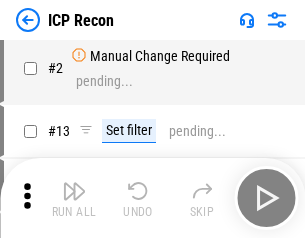 click at bounding box center (74, 191) 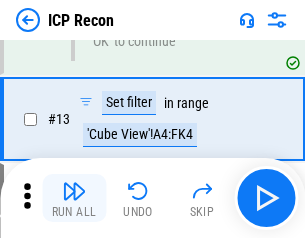 click at bounding box center [74, 191] 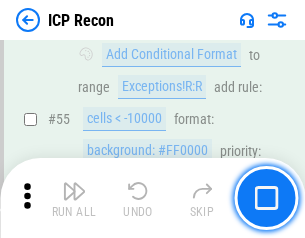 scroll, scrollTop: 1743, scrollLeft: 0, axis: vertical 